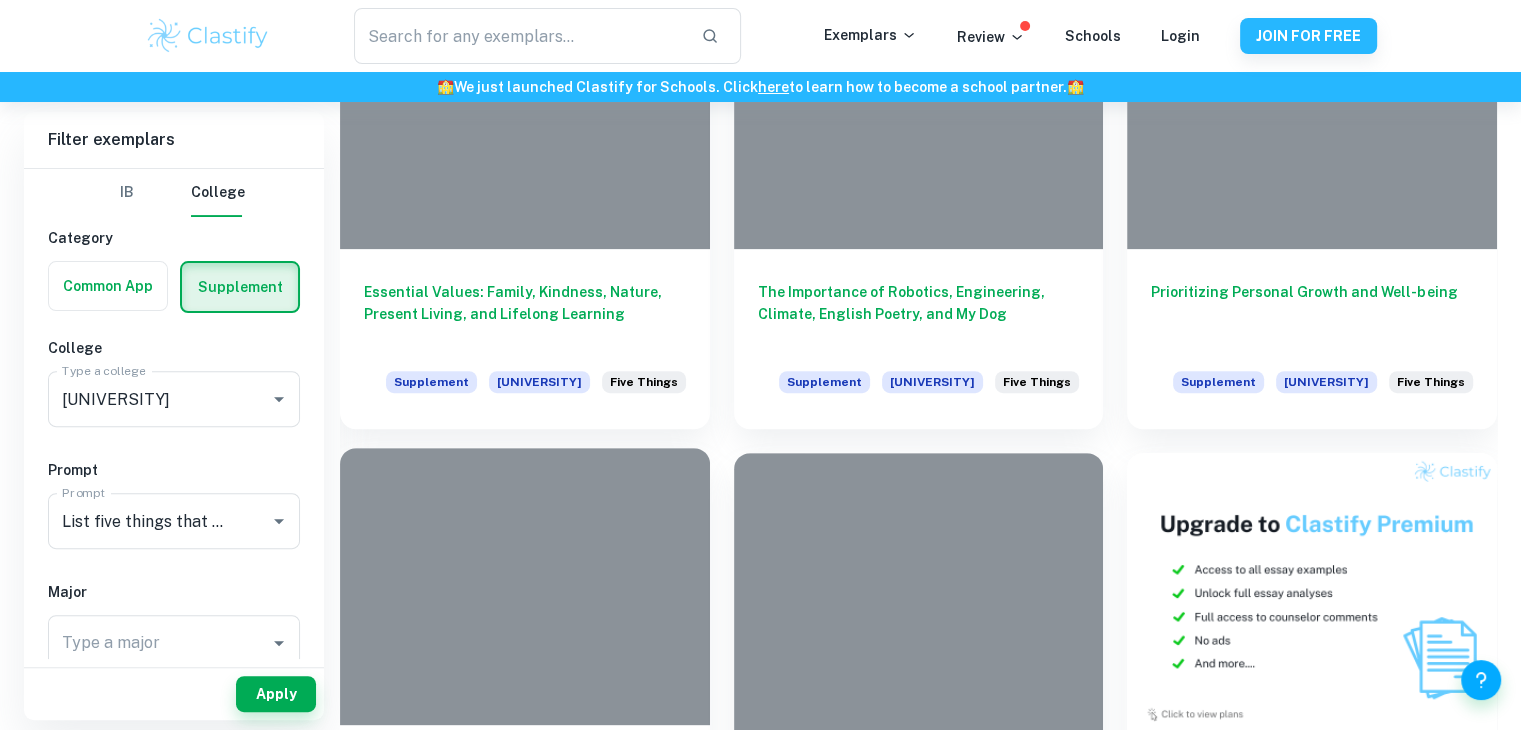 scroll, scrollTop: 604, scrollLeft: 0, axis: vertical 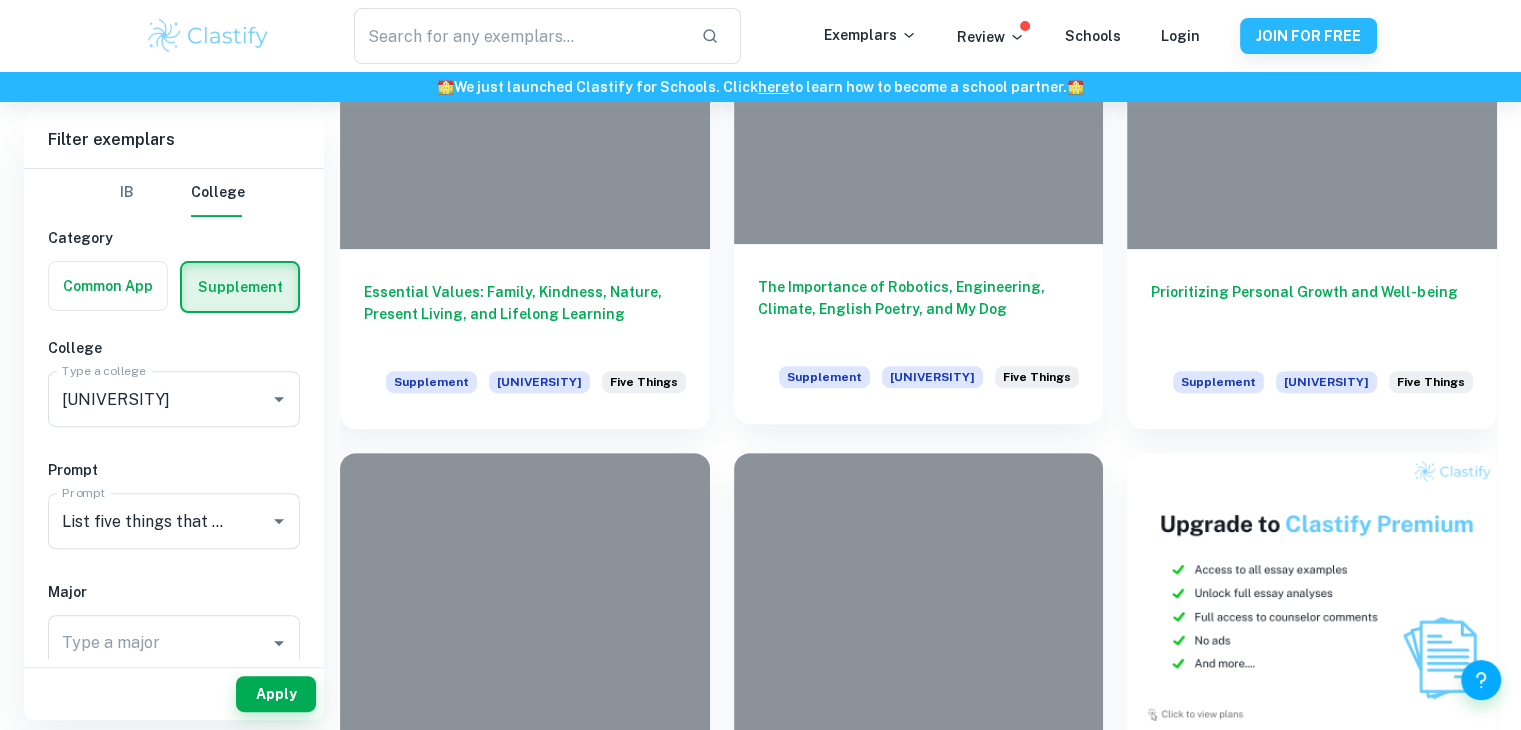 click on "The Importance of Robotics, Engineering, Climate, English Poetry, and My Dog" at bounding box center [919, 309] 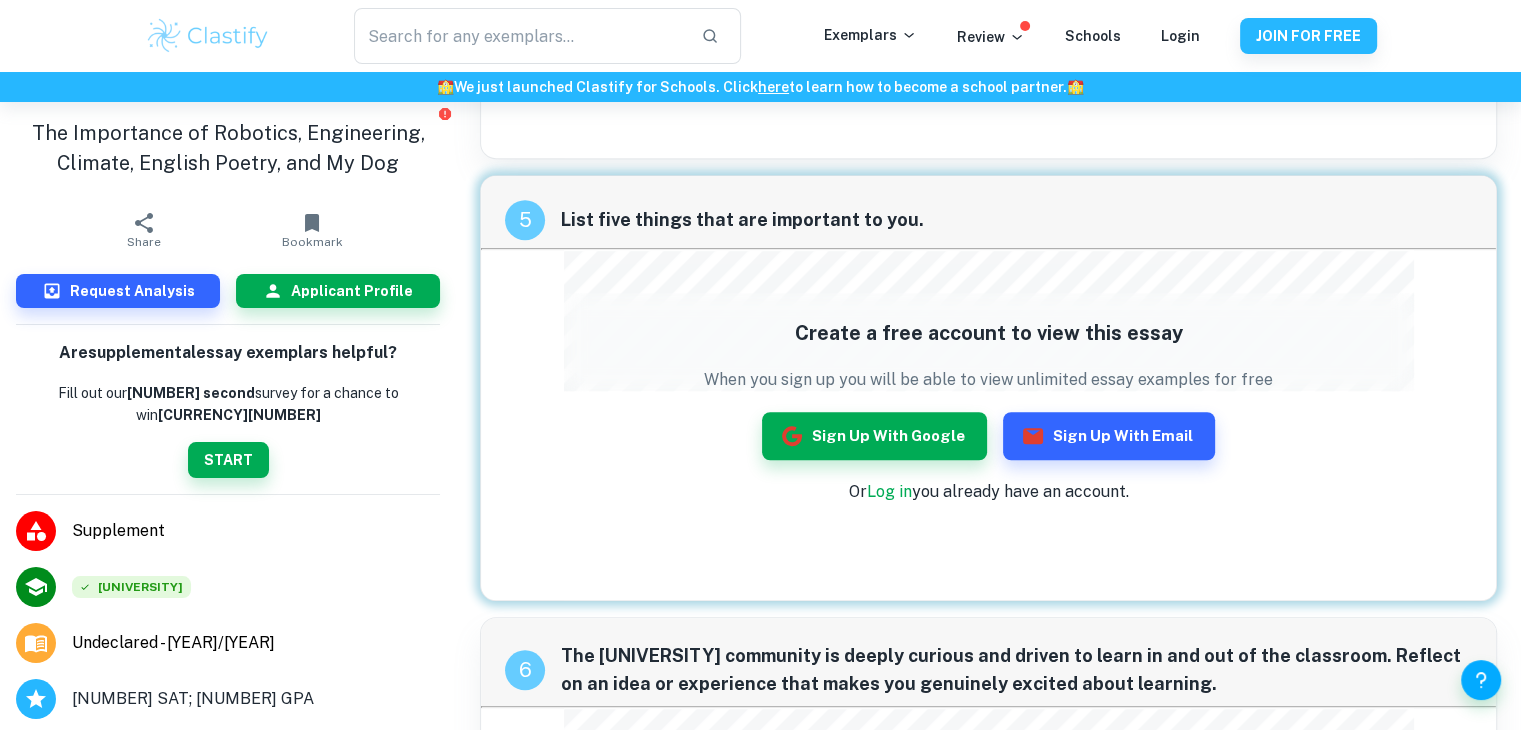 scroll, scrollTop: 1484, scrollLeft: 0, axis: vertical 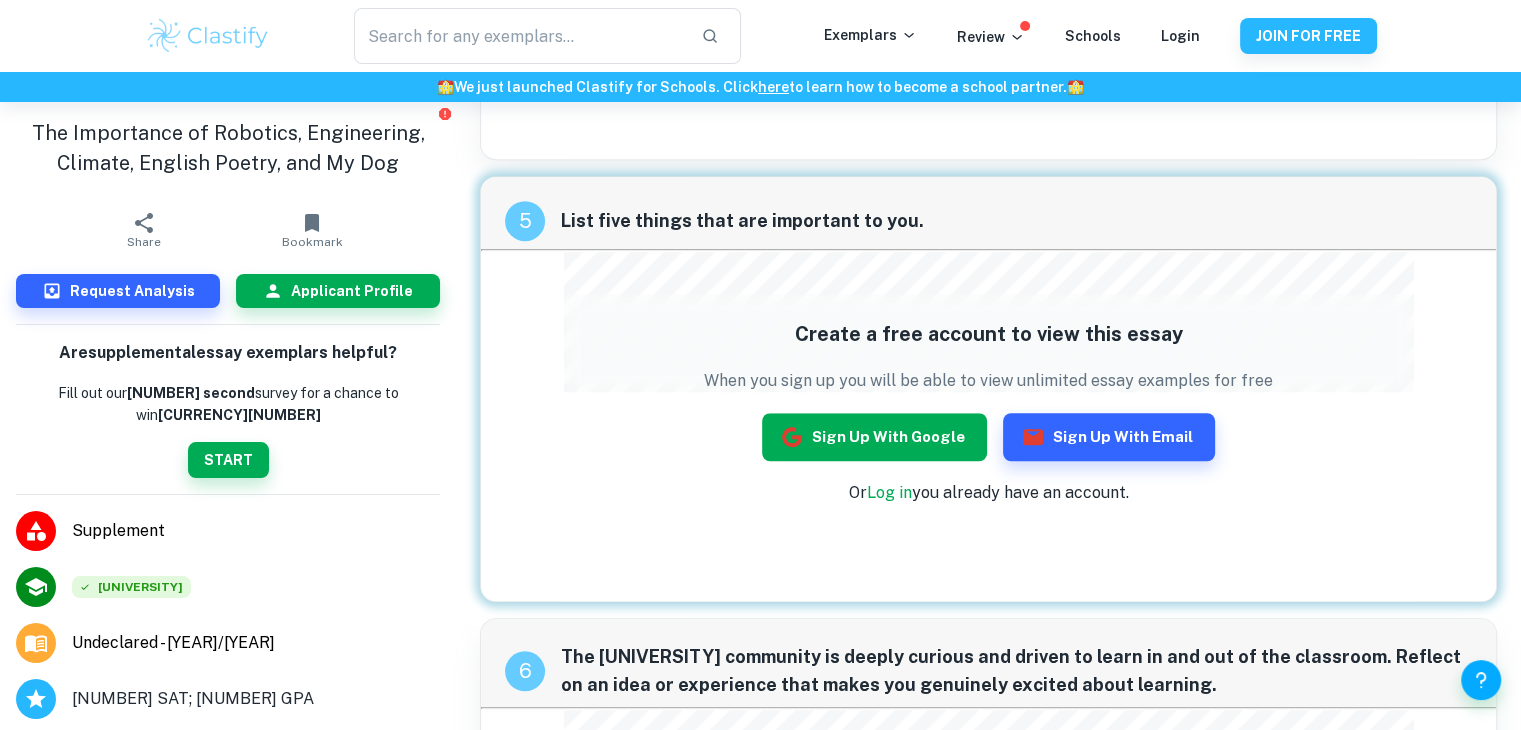 click on "Sign up with Google" at bounding box center (874, 437) 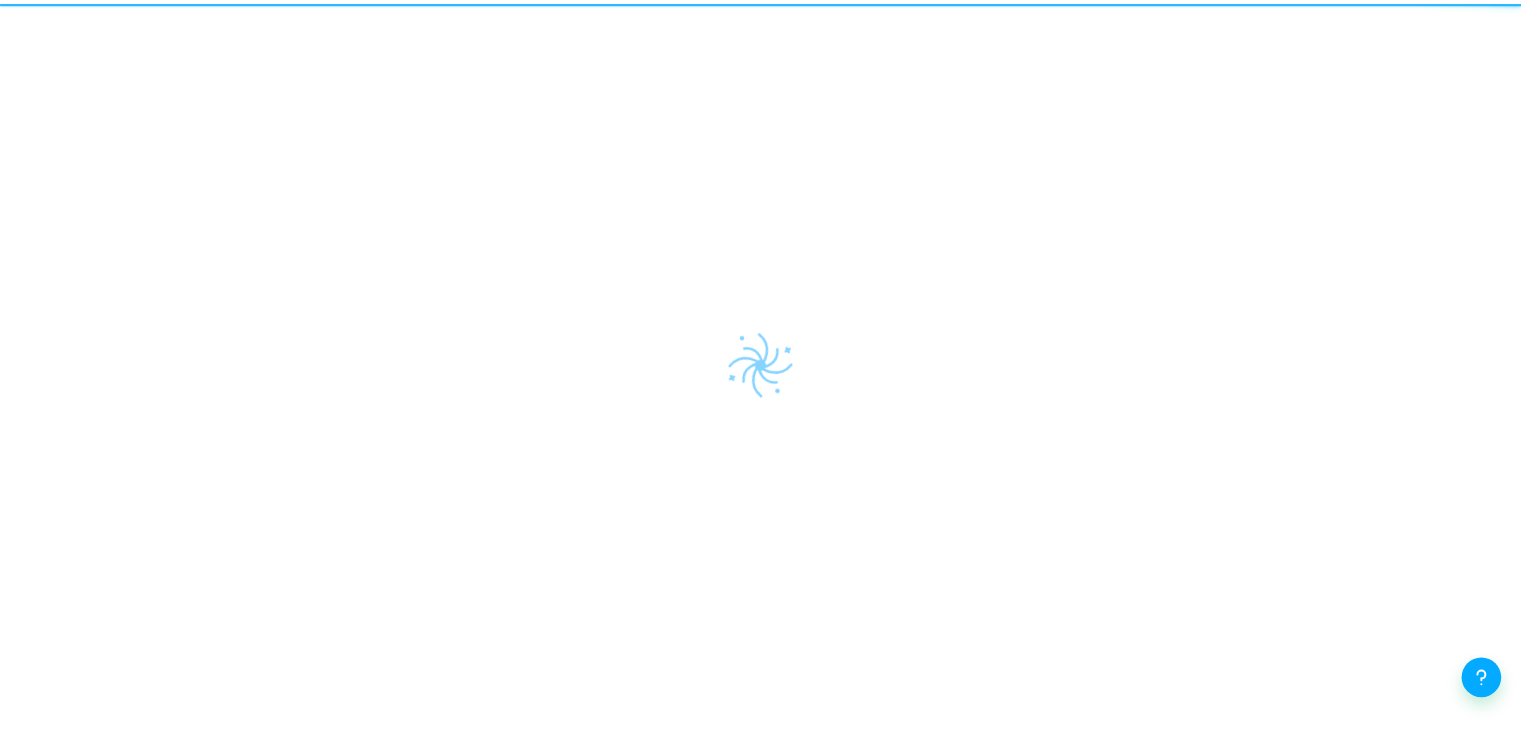 scroll, scrollTop: 0, scrollLeft: 0, axis: both 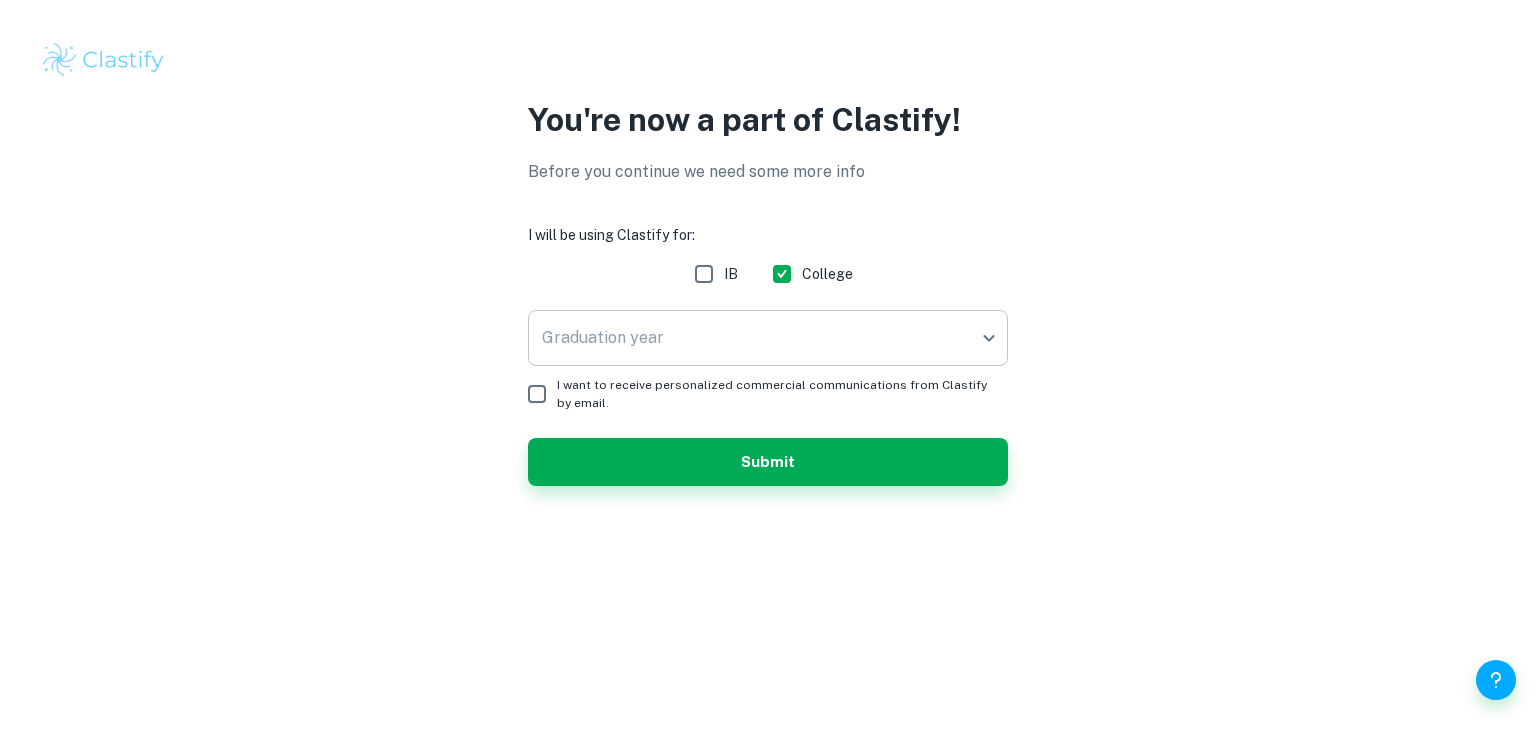 click on "We value your privacy We use cookies to enhance your browsing experience, serve personalised ads or content, and analyse our traffic. By clicking "Accept All", you consent to our use of cookies.   Cookie Policy Customise   Reject All   Accept All   Customise Consent Preferences   We use cookies to help you navigate efficiently and perform certain functions. You will find detailed information about all cookies under each consent category below. The cookies that are categorised as "Necessary" are stored on your browser as they are essential for enabling the basic functionalities of the site. ...  Show more For more information on how Google's third-party cookies operate and handle your data, see:   Google Privacy Policy Necessary Always Active Necessary cookies are required to enable the basic features of this site, such as providing secure log-in or adjusting your consent preferences. These cookies do not store any personally identifiable data. Functional Analytics Performance Advertisement Uncategorised" at bounding box center [768, 365] 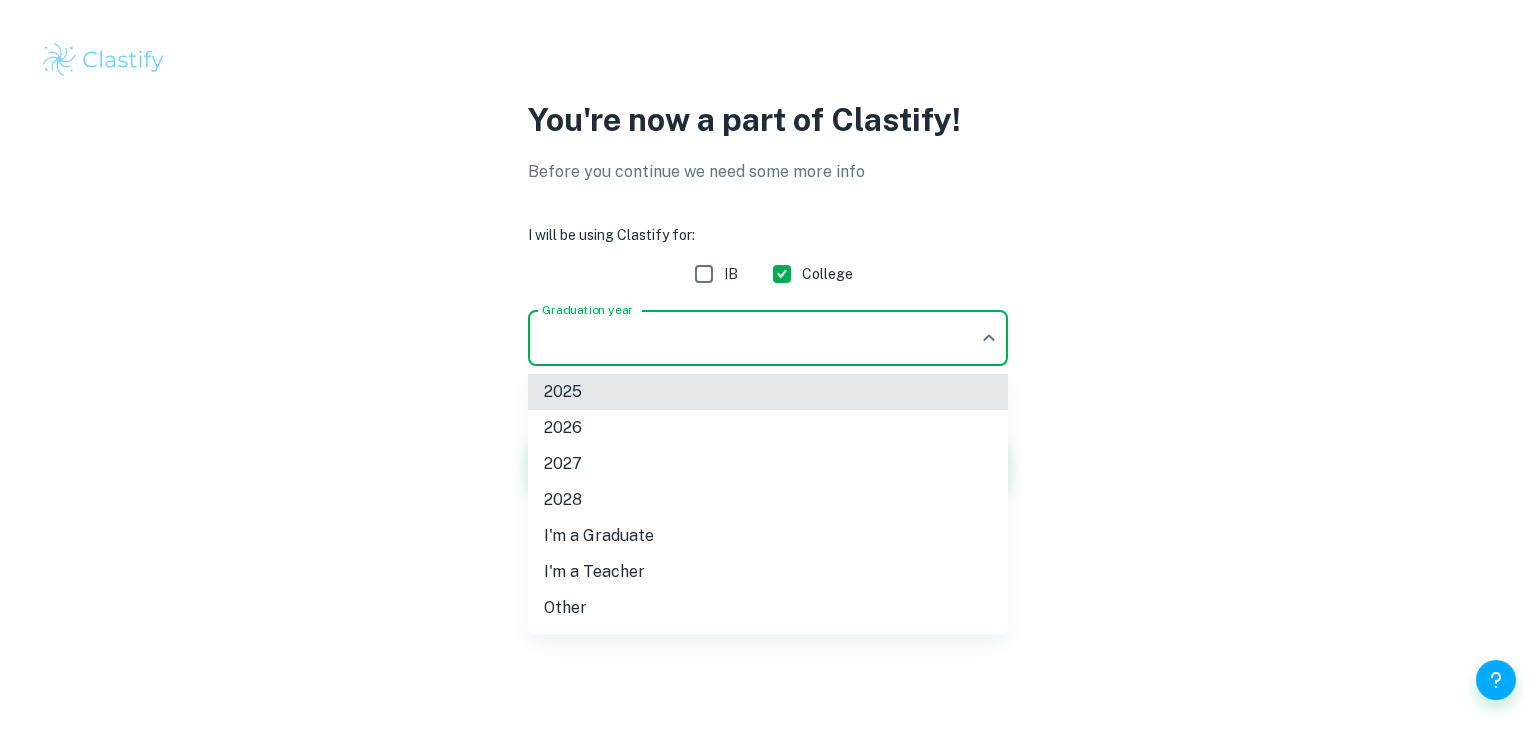 click on "2026" at bounding box center [768, 428] 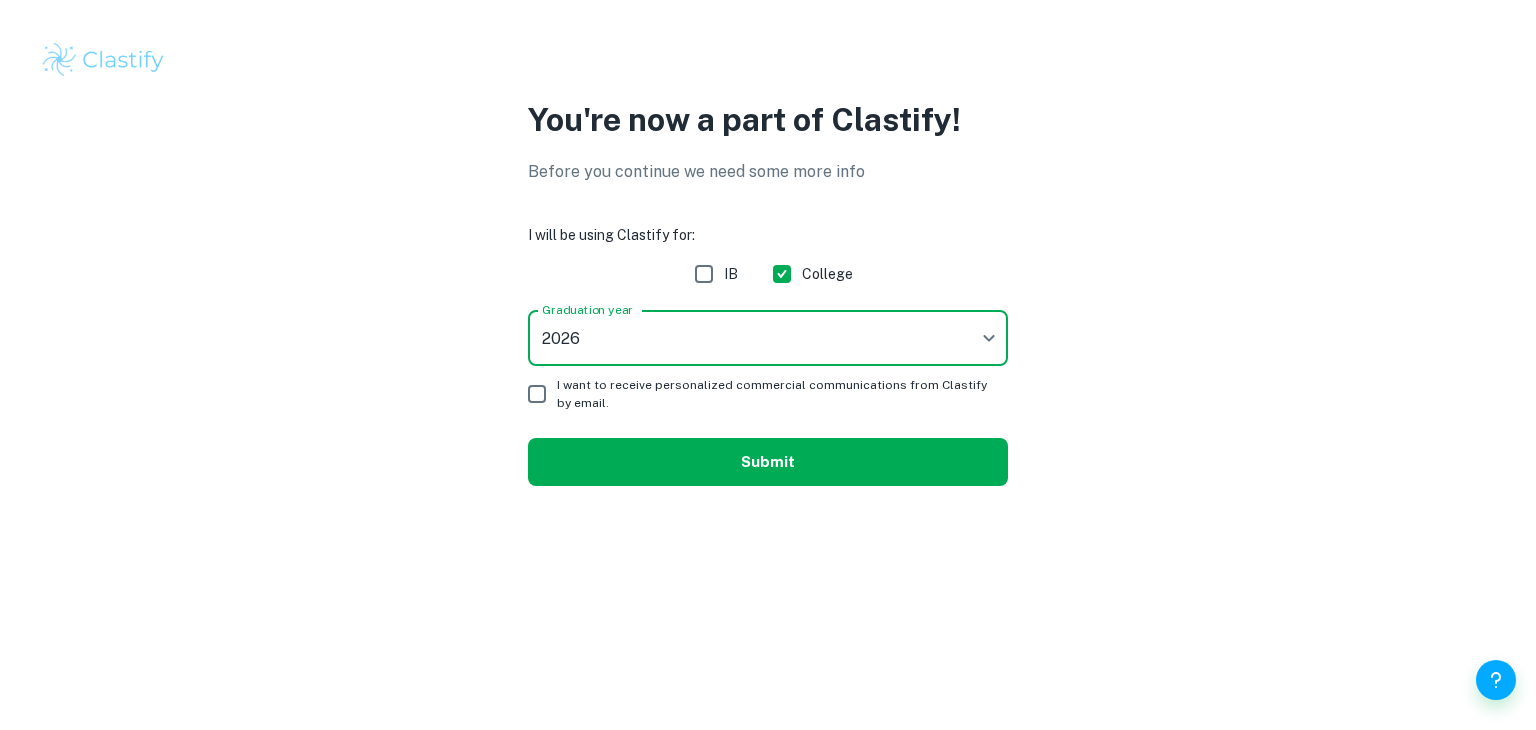 click on "Submit" at bounding box center (768, 462) 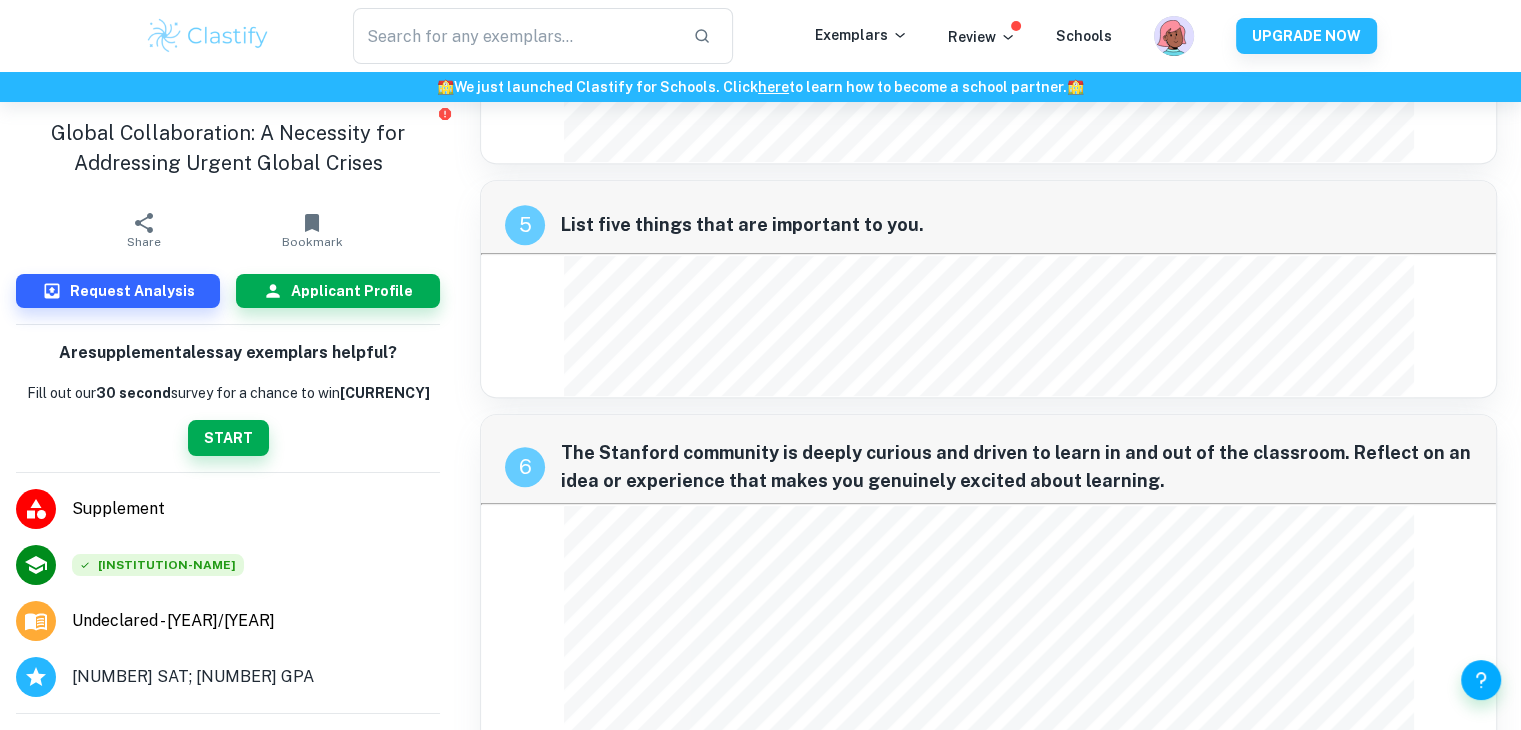 scroll, scrollTop: 1064, scrollLeft: 0, axis: vertical 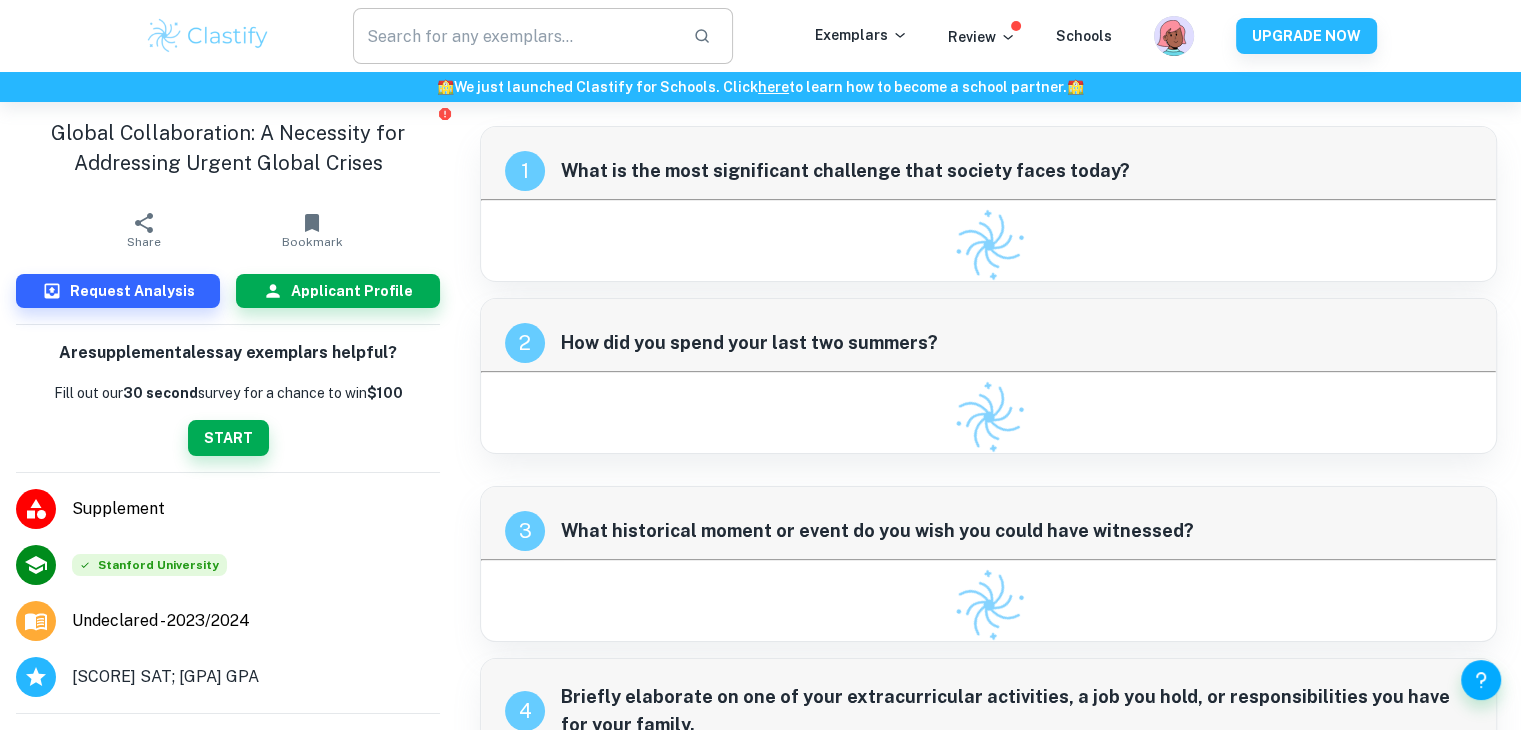 click at bounding box center (515, 36) 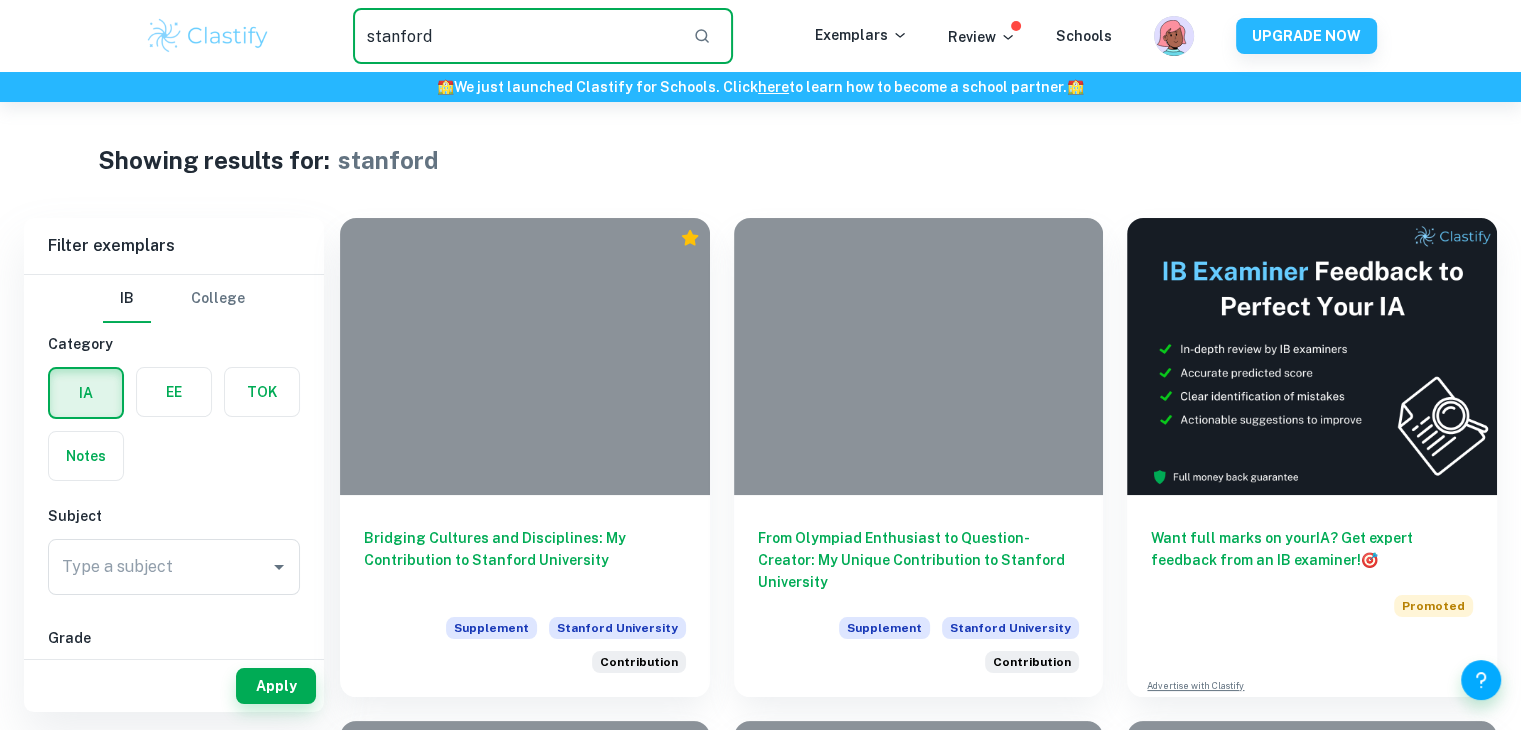 click on "stanford" at bounding box center (515, 36) 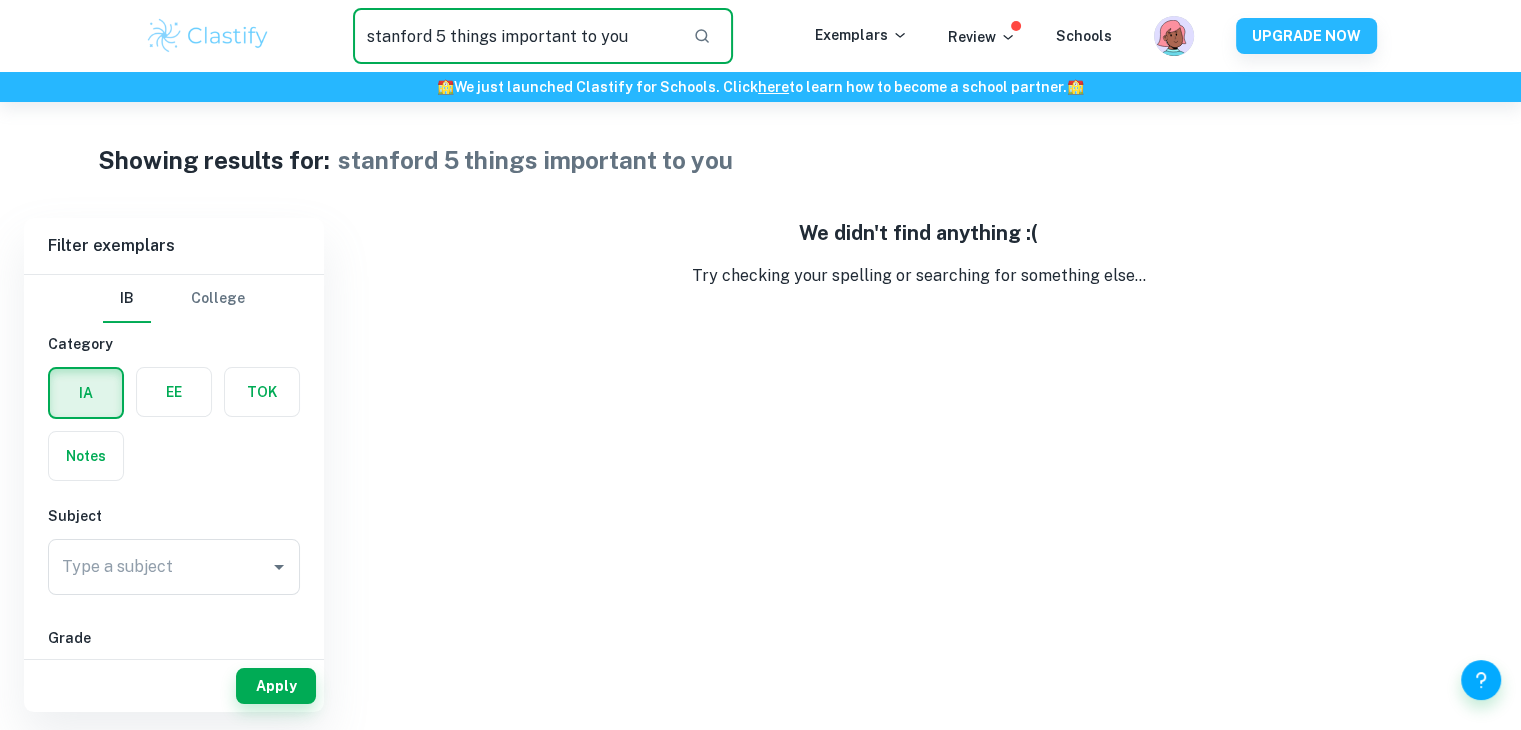 drag, startPoint x: 432, startPoint y: 36, endPoint x: 267, endPoint y: 25, distance: 165.36626 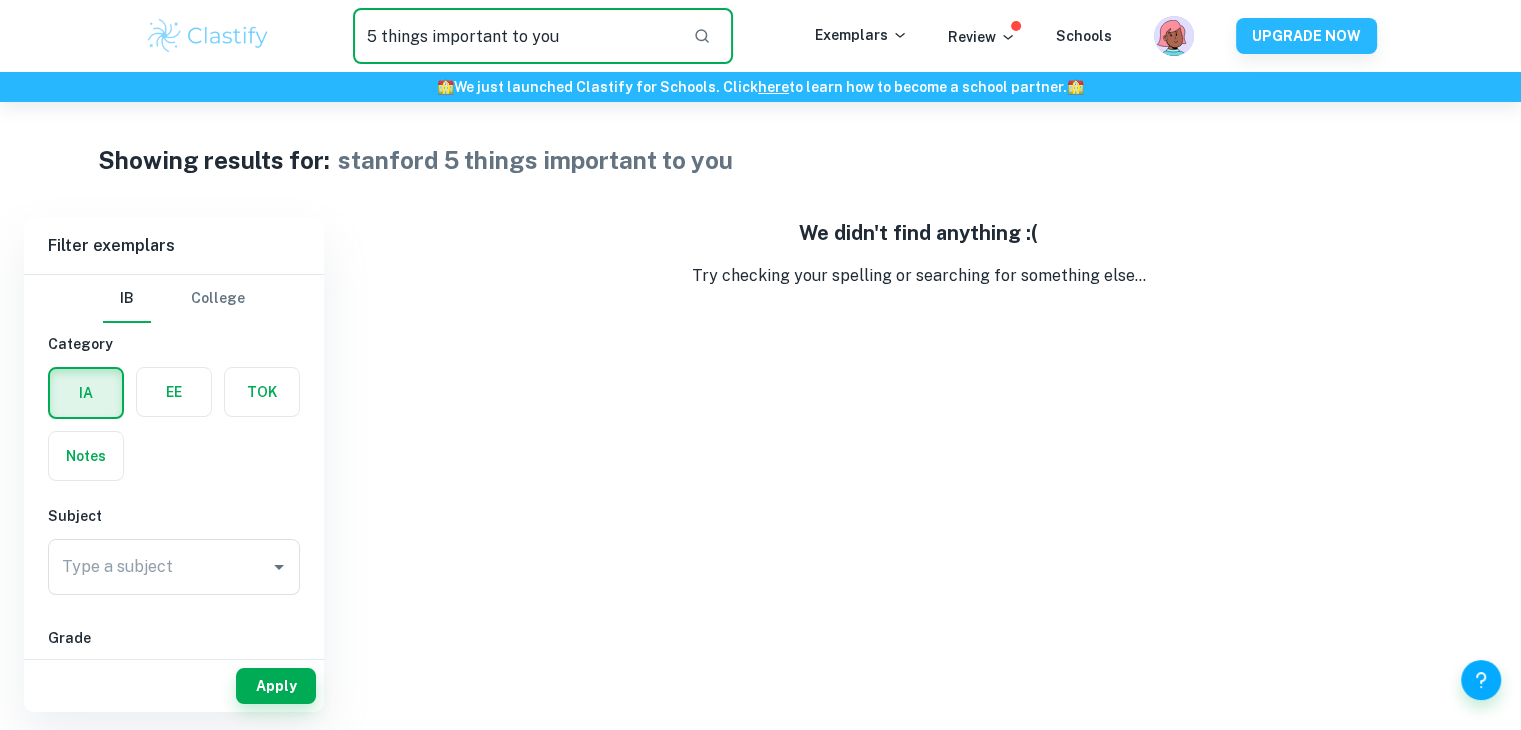 type on "5 things important to you" 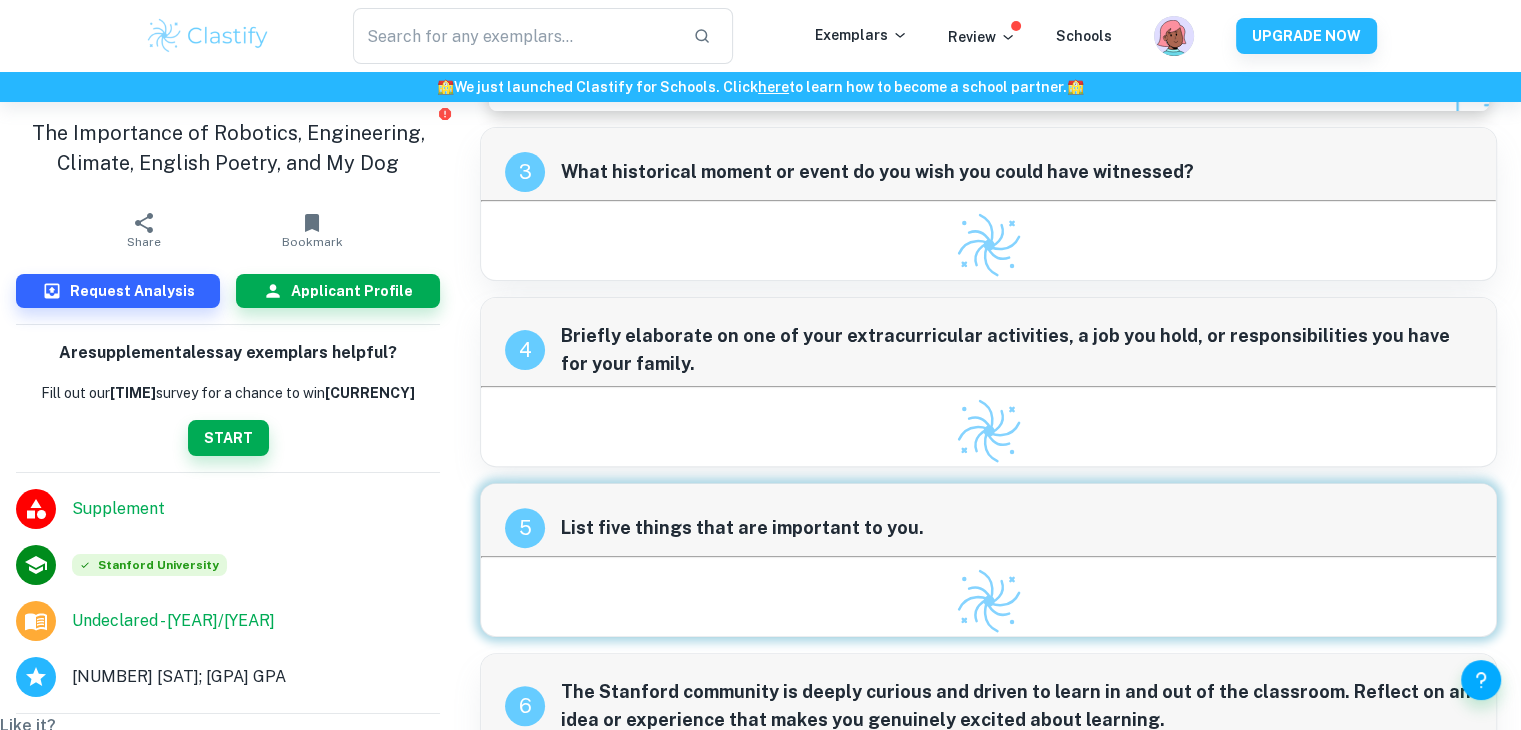 scroll, scrollTop: 629, scrollLeft: 0, axis: vertical 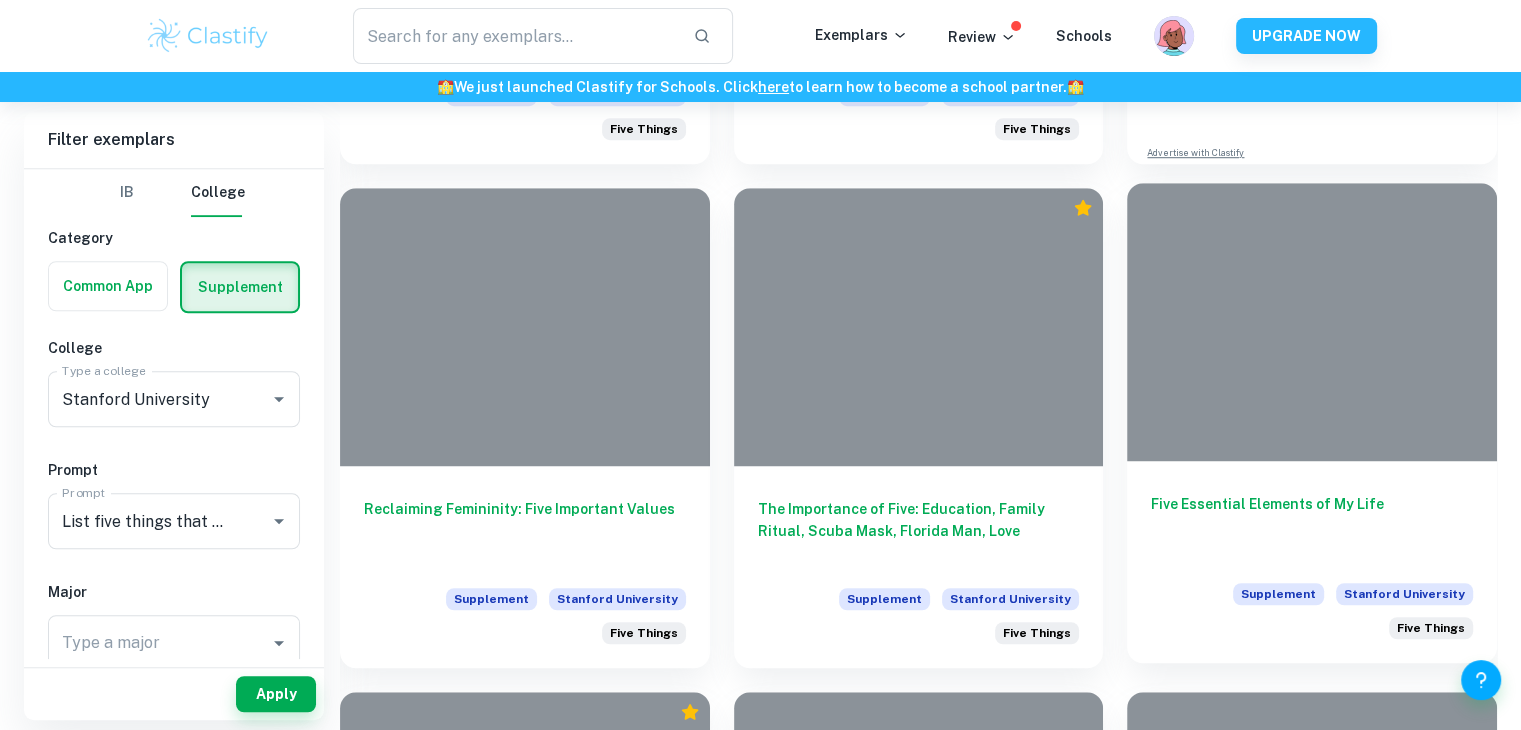 click on "Five Essential Elements of My Life" at bounding box center (1312, 526) 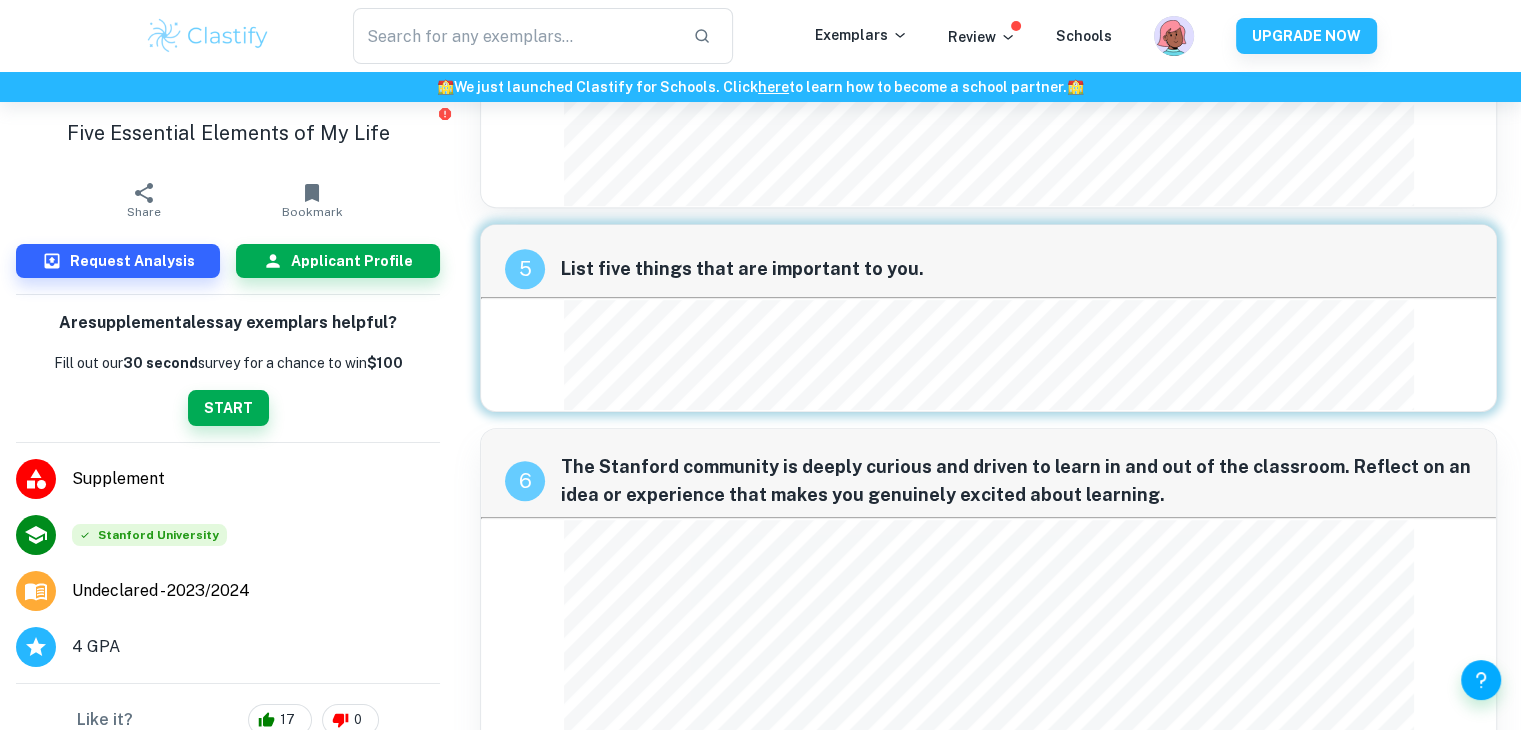 scroll, scrollTop: 963, scrollLeft: 0, axis: vertical 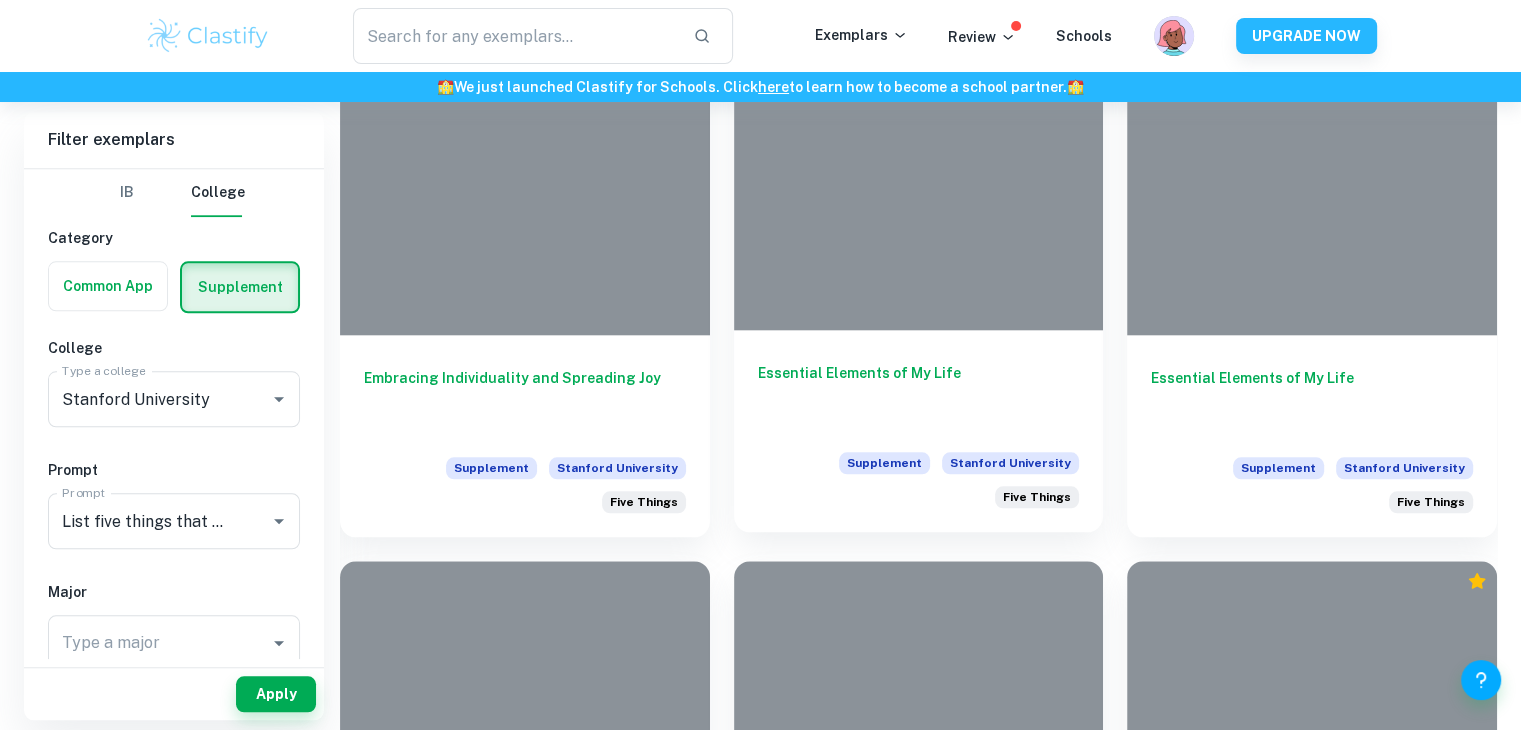 click on "Essential Elements of My Life" at bounding box center [919, 395] 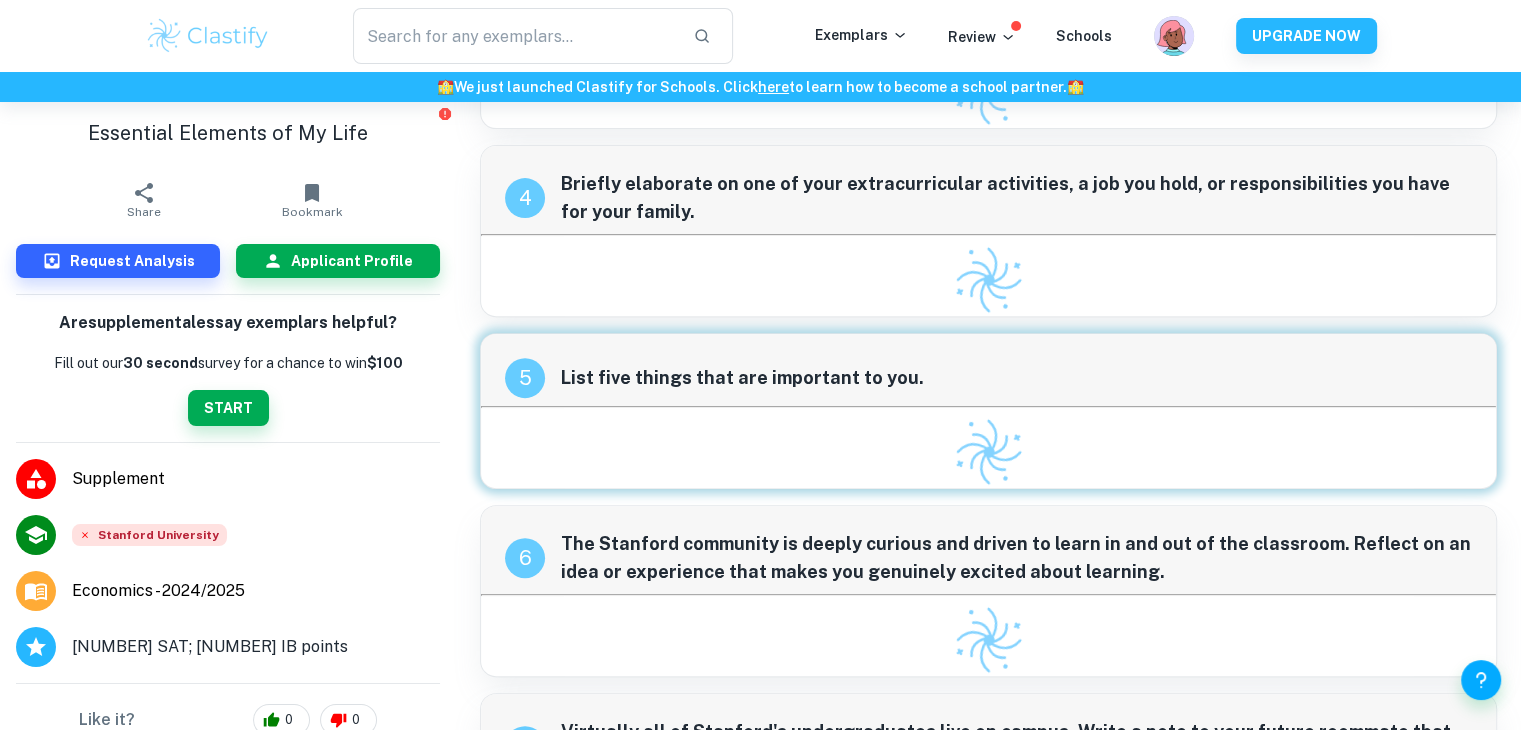 scroll, scrollTop: 842, scrollLeft: 0, axis: vertical 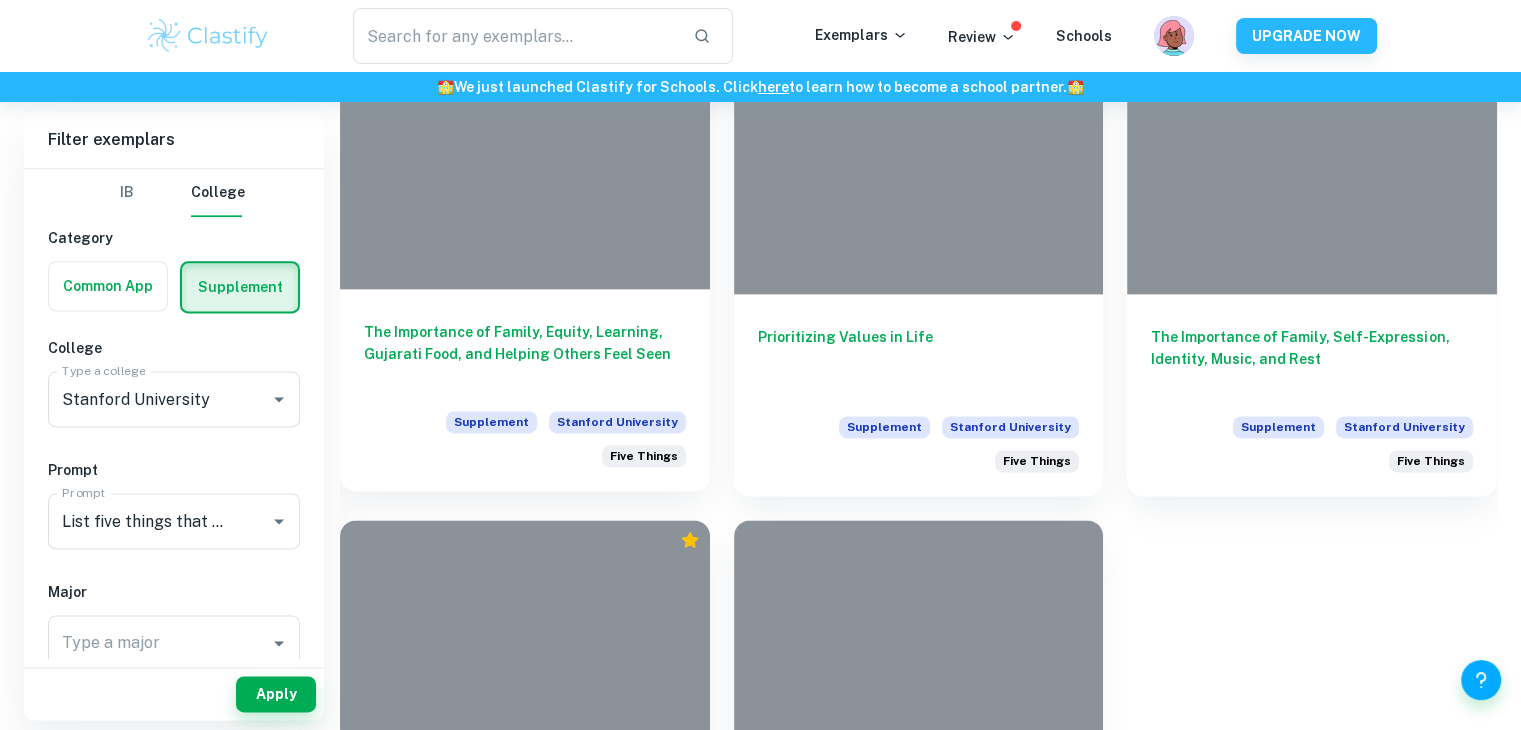 click on "The Importance of Family, Equity, Learning, Gujarati Food, and Helping Others Feel Seen" at bounding box center (525, 354) 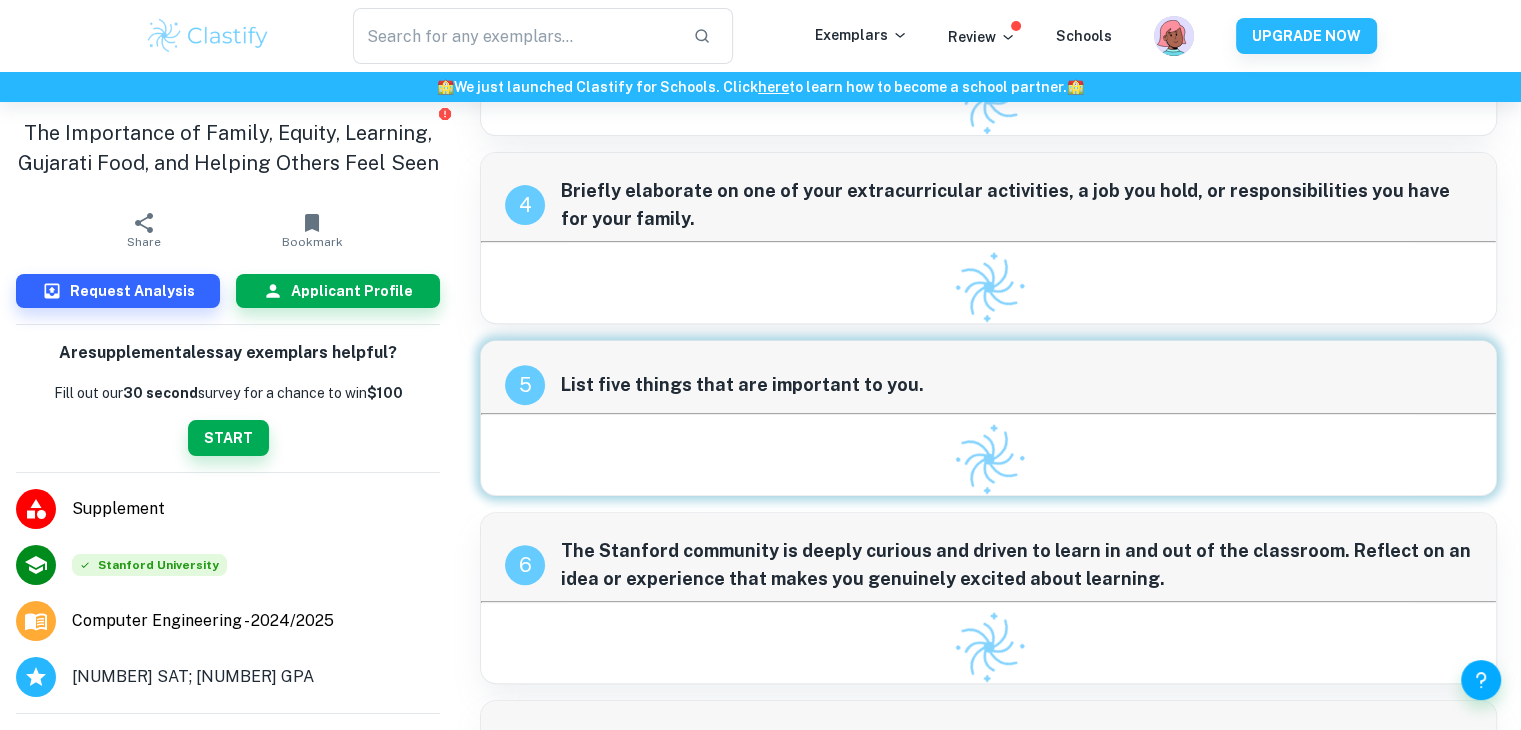 scroll, scrollTop: 684, scrollLeft: 0, axis: vertical 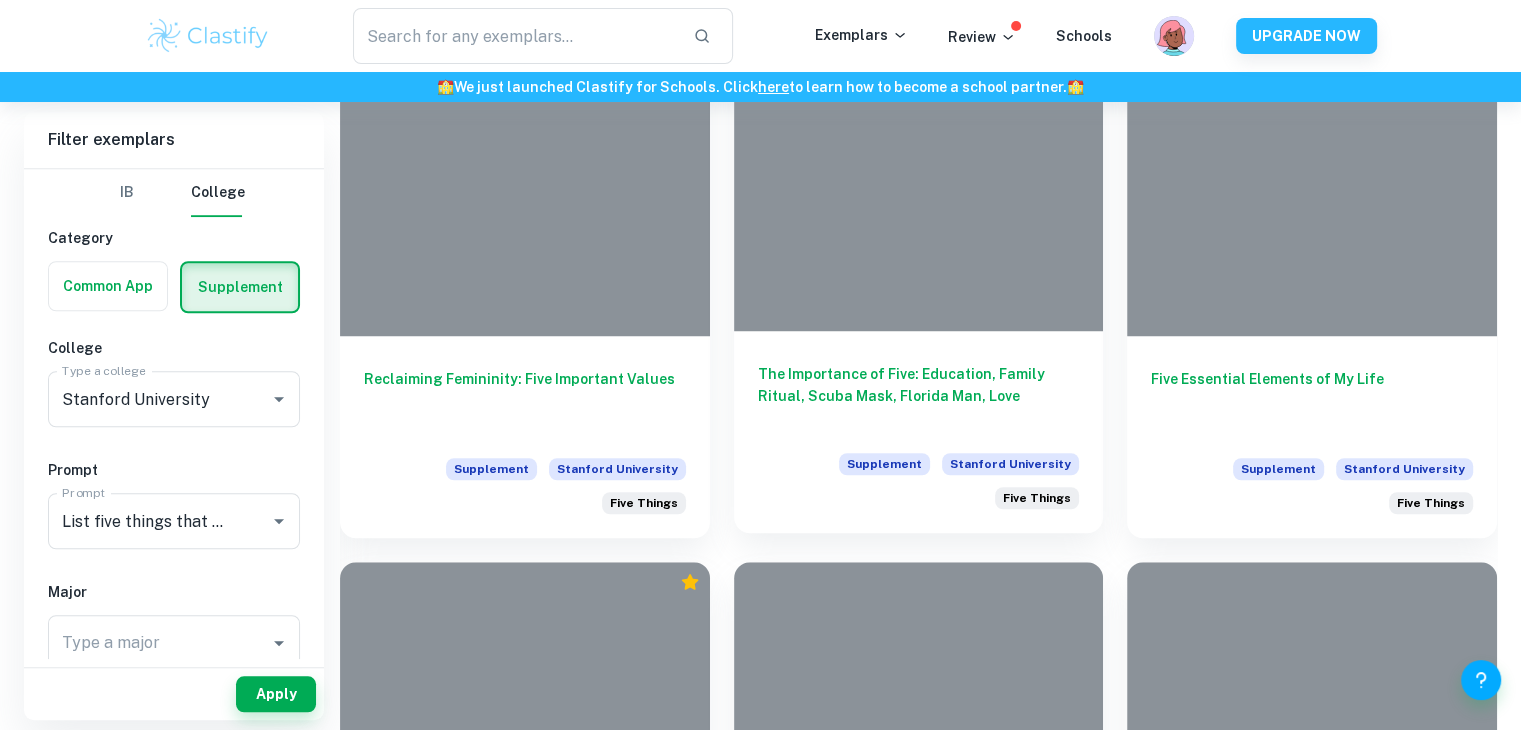 click on "The Importance of Five: Education, Family Ritual, Scuba Mask, Florida Man, Love" at bounding box center [919, 396] 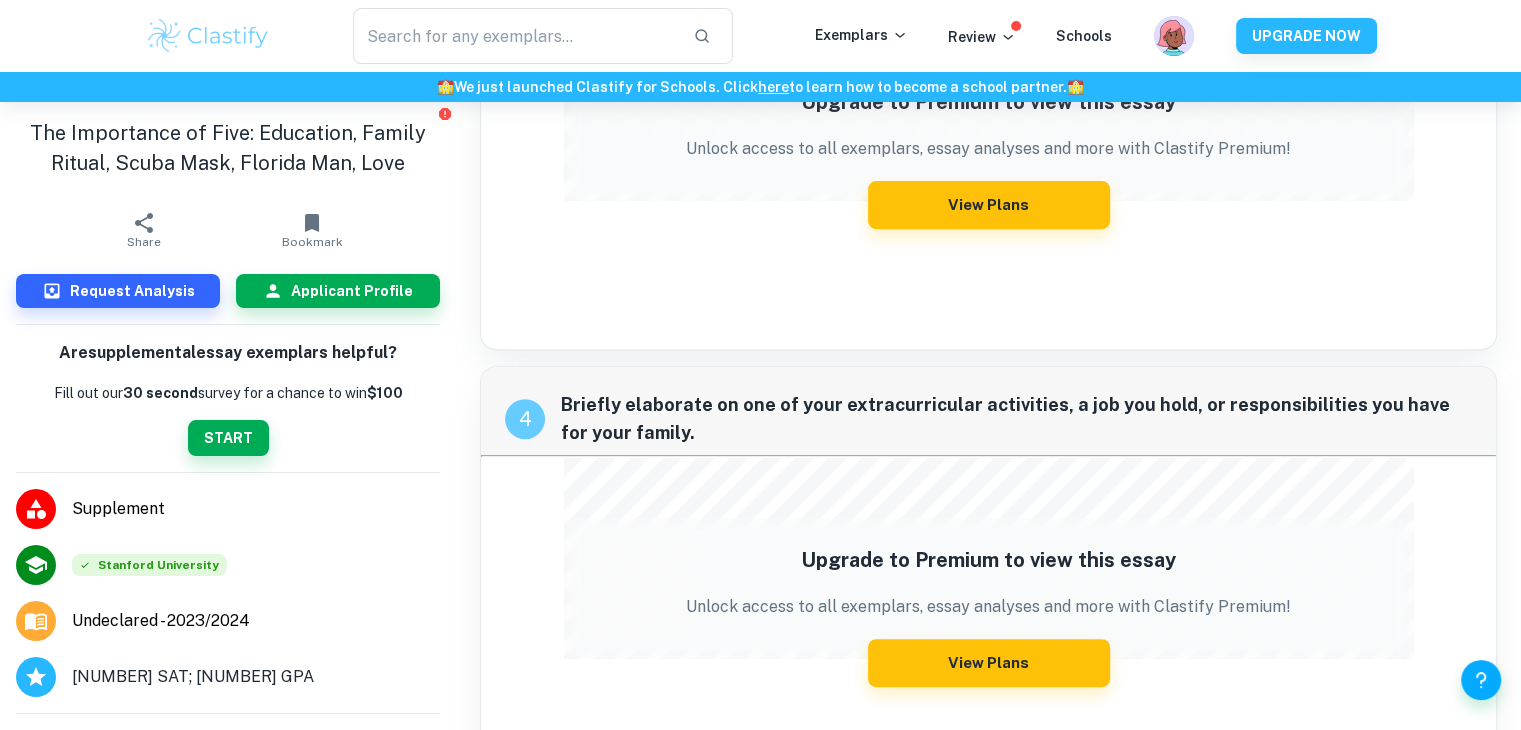 scroll, scrollTop: 697, scrollLeft: 0, axis: vertical 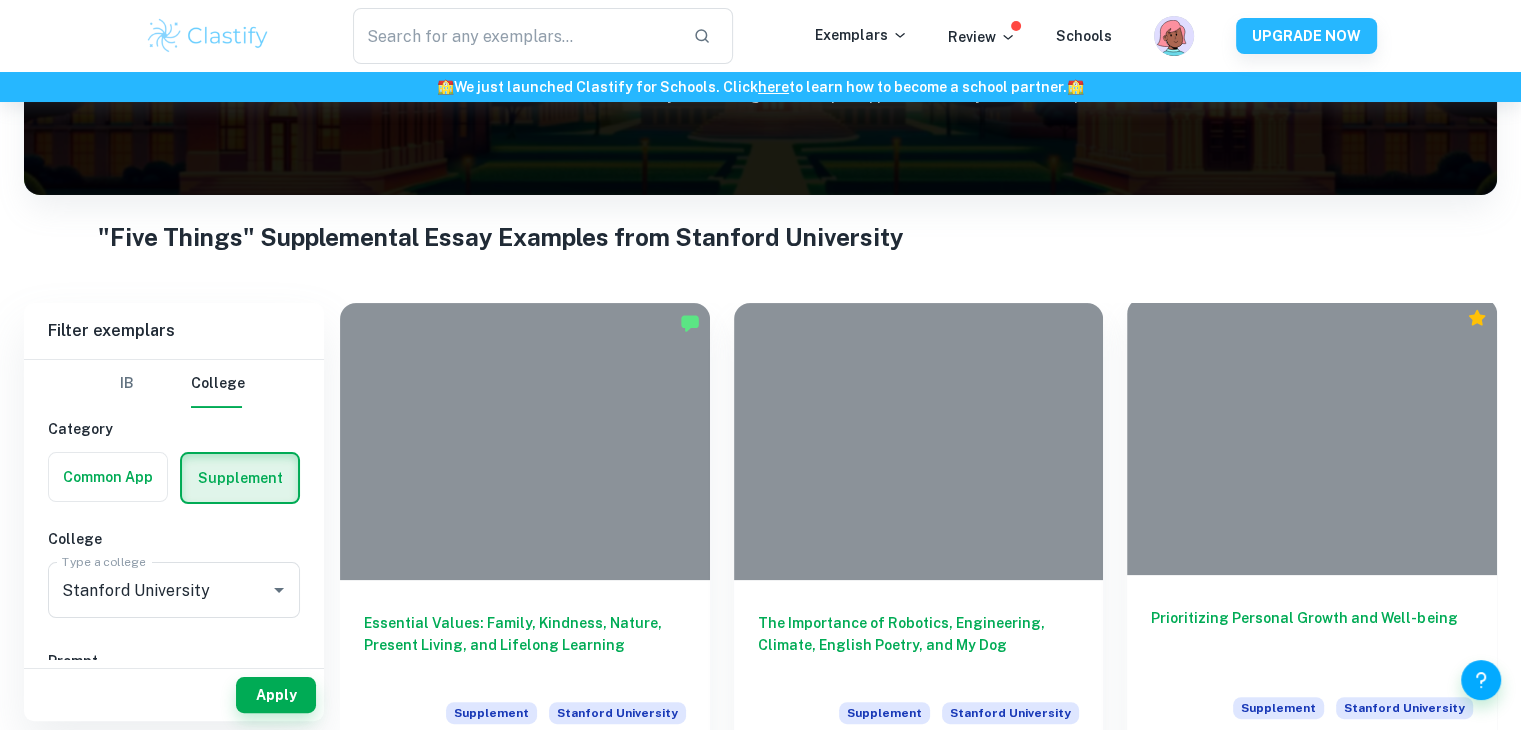 click on "Prioritizing Personal Growth and Well-being" at bounding box center (1312, 640) 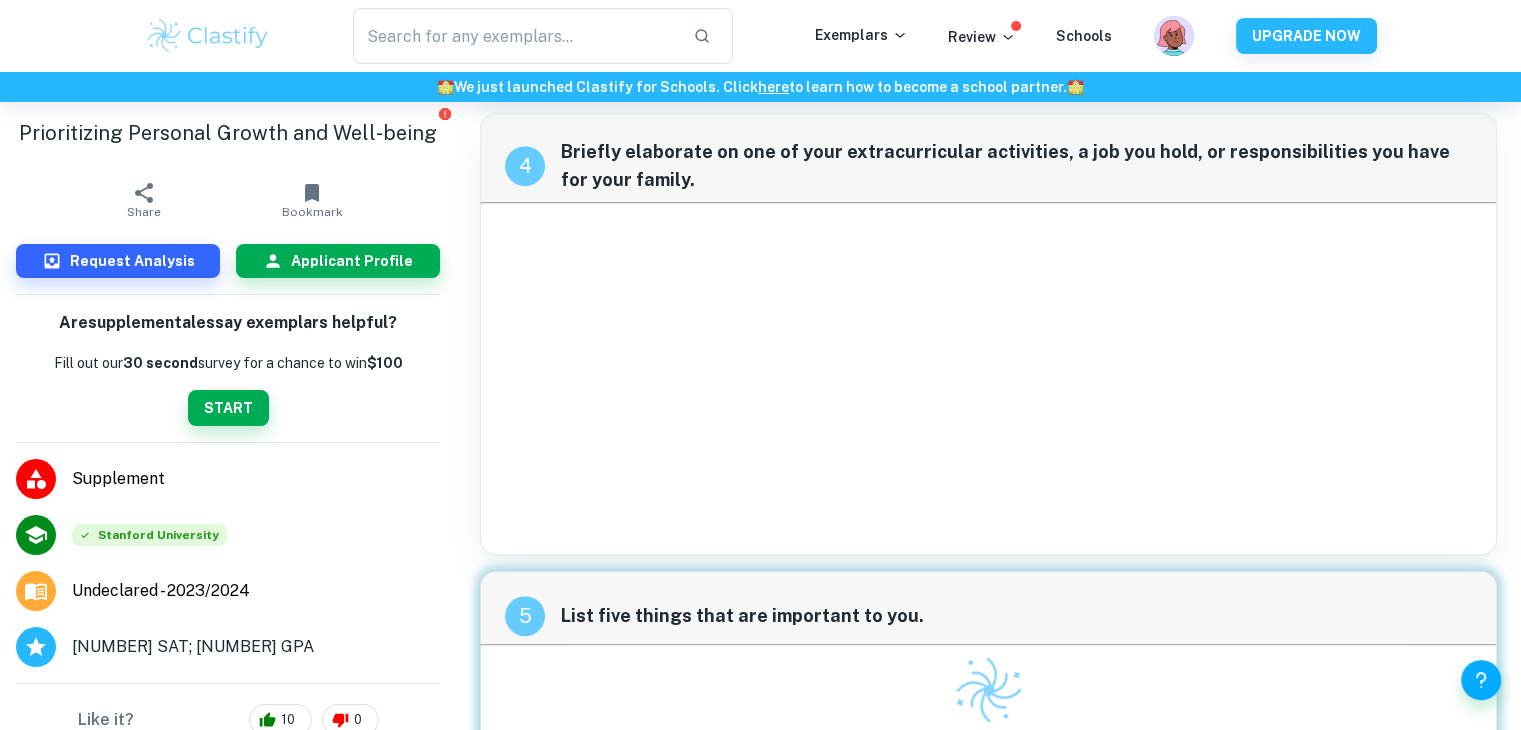 scroll, scrollTop: 1164, scrollLeft: 0, axis: vertical 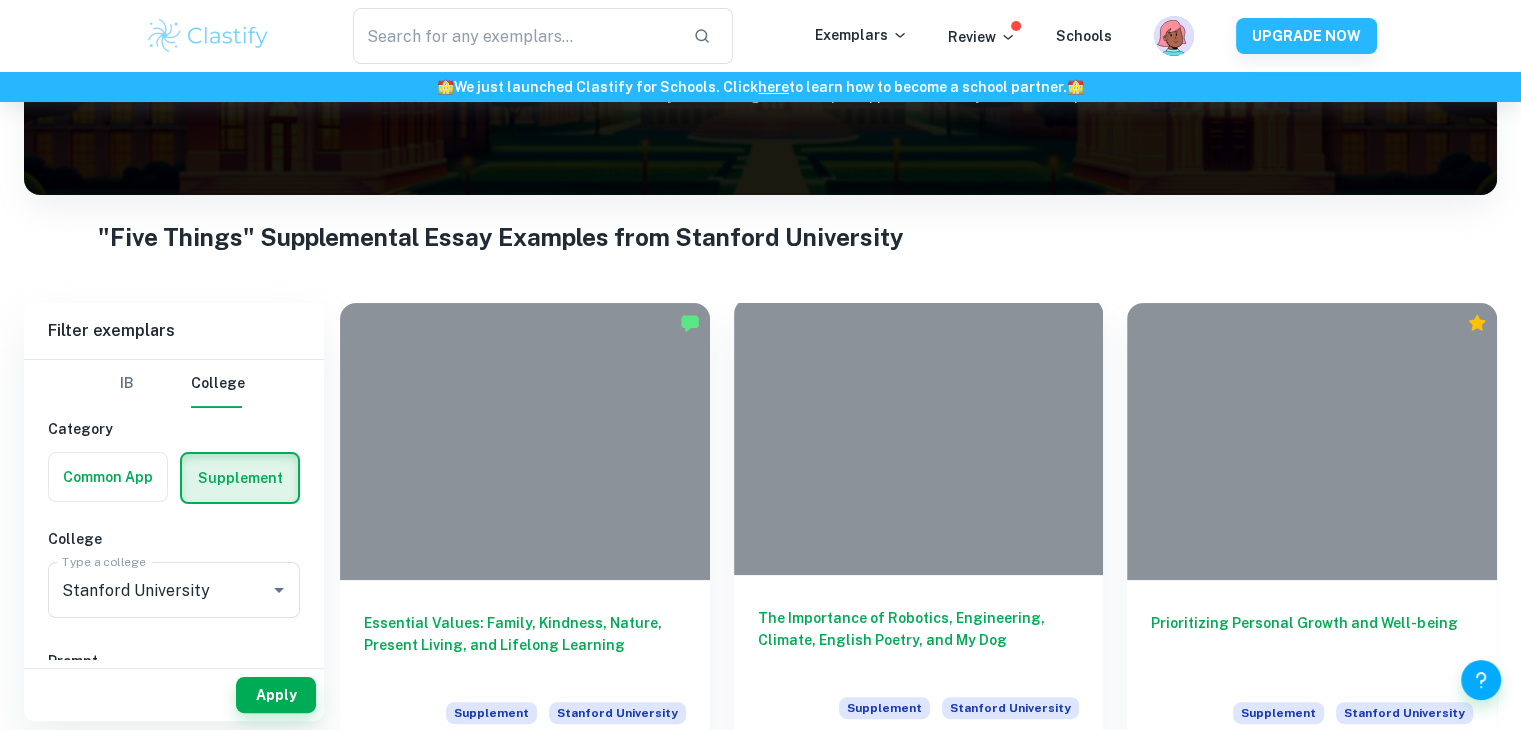 click on "The Importance of Robotics, Engineering, Climate, English Poetry, and My Dog Supplement [UNIVERSITY] Five Things" at bounding box center [919, 676] 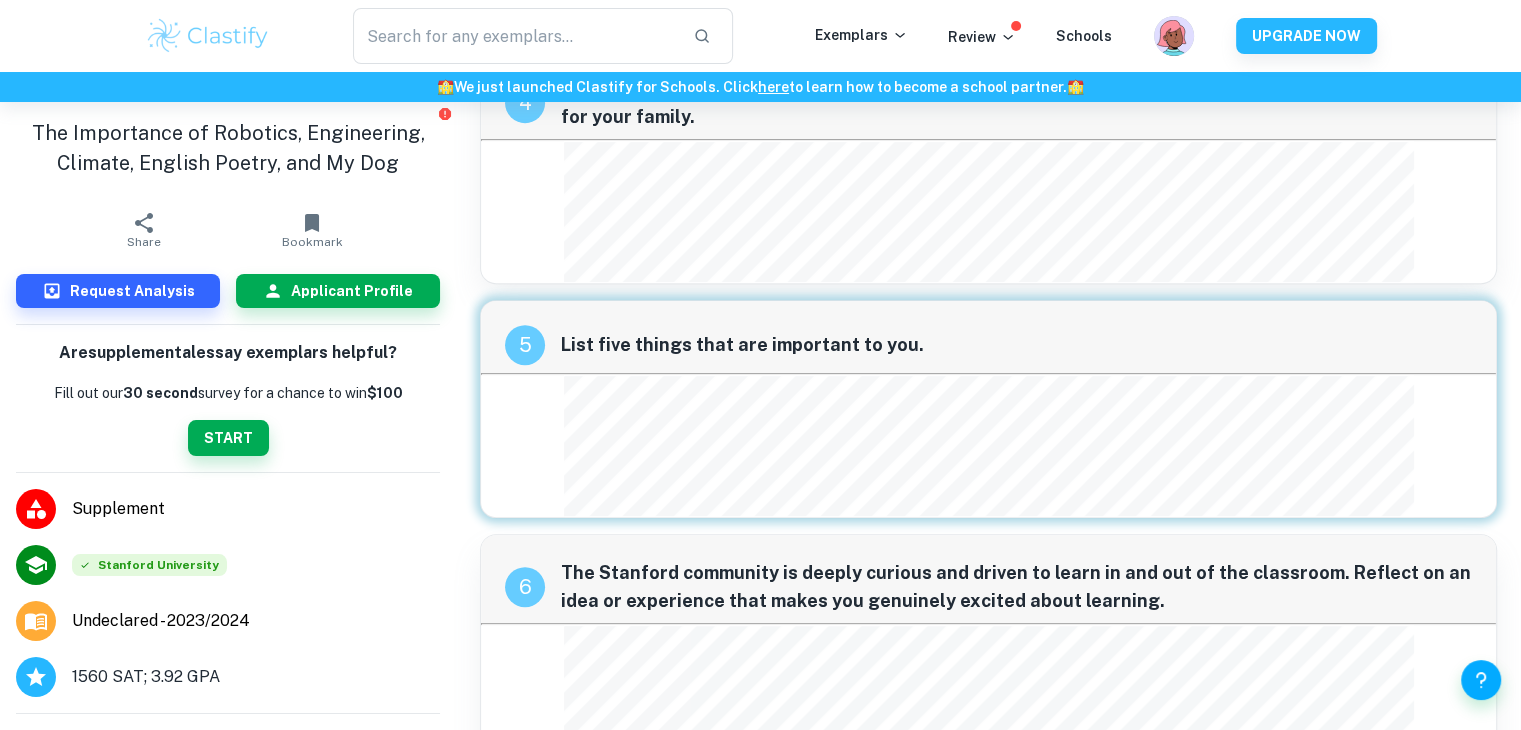 scroll, scrollTop: 944, scrollLeft: 0, axis: vertical 